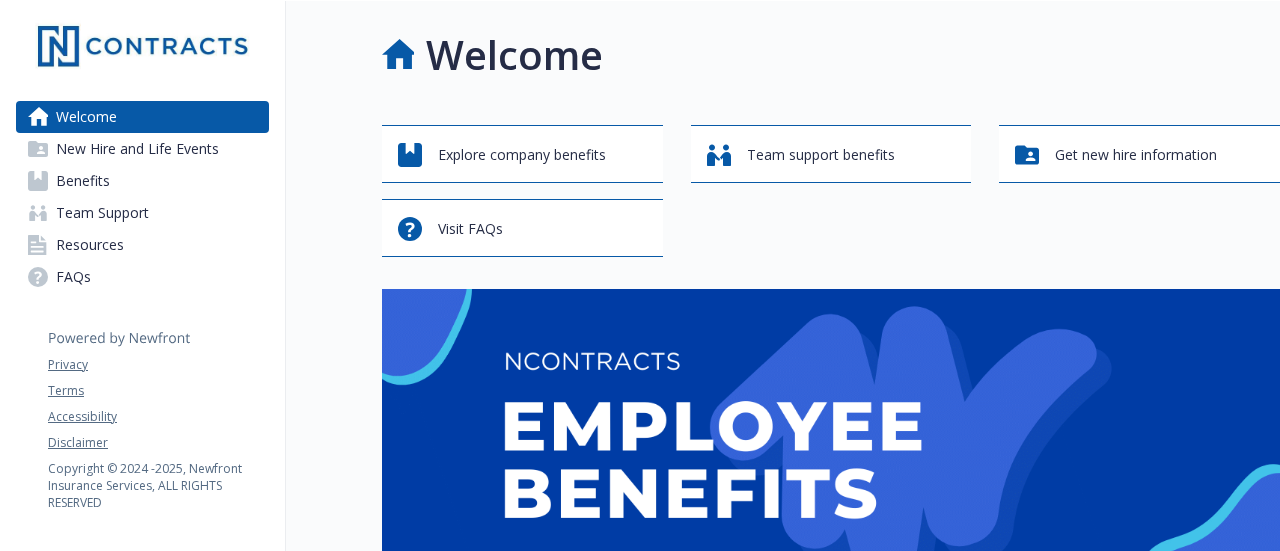 scroll, scrollTop: 0, scrollLeft: 0, axis: both 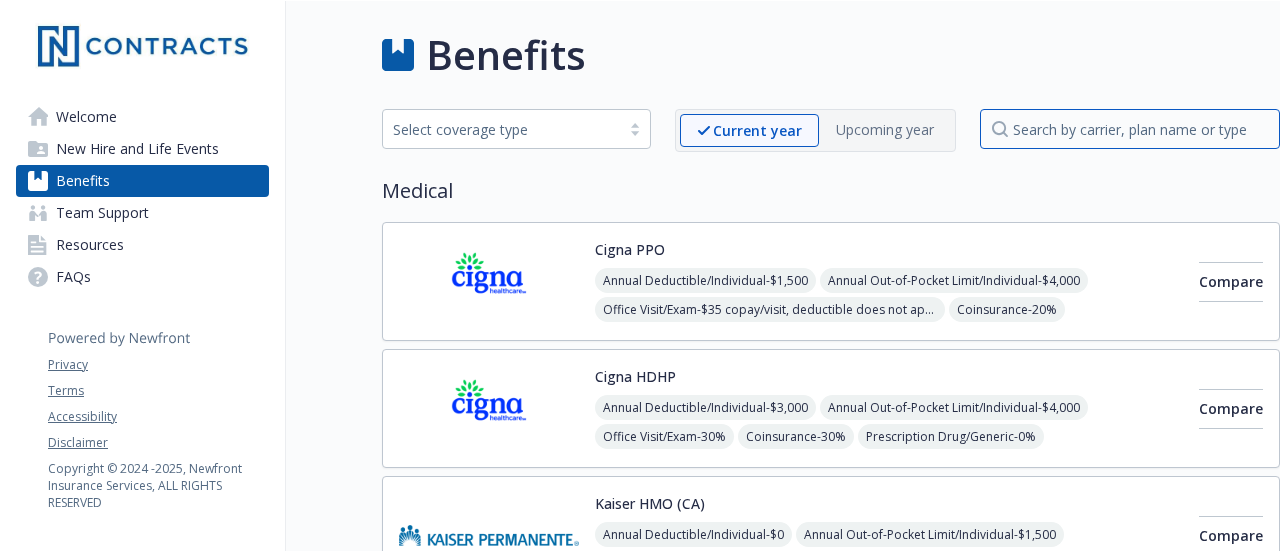 click at bounding box center [1130, 129] 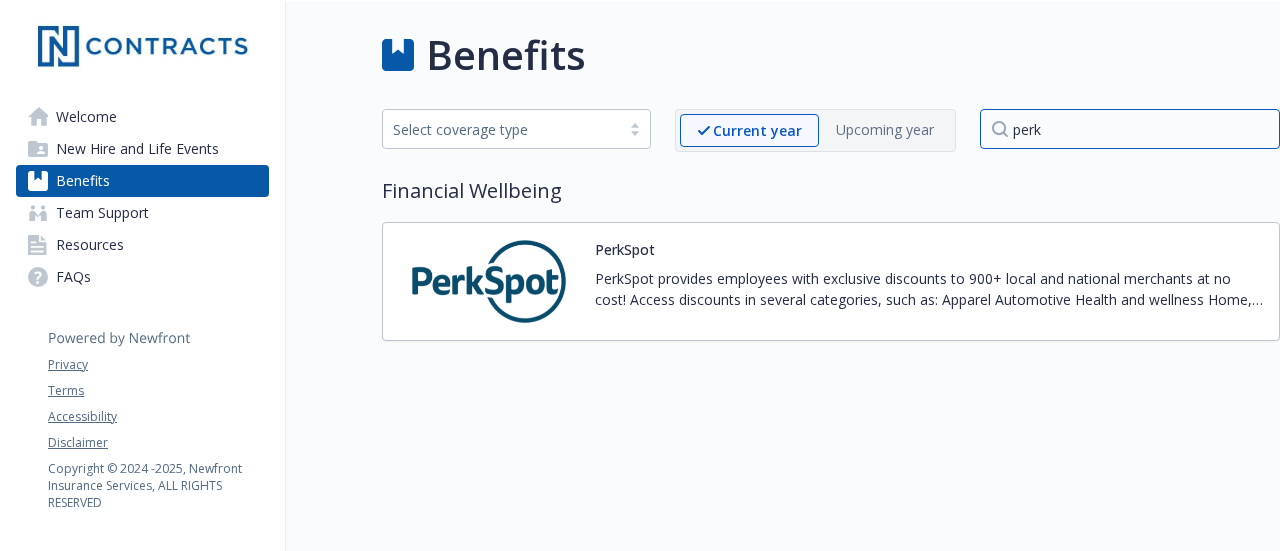 type on "perk" 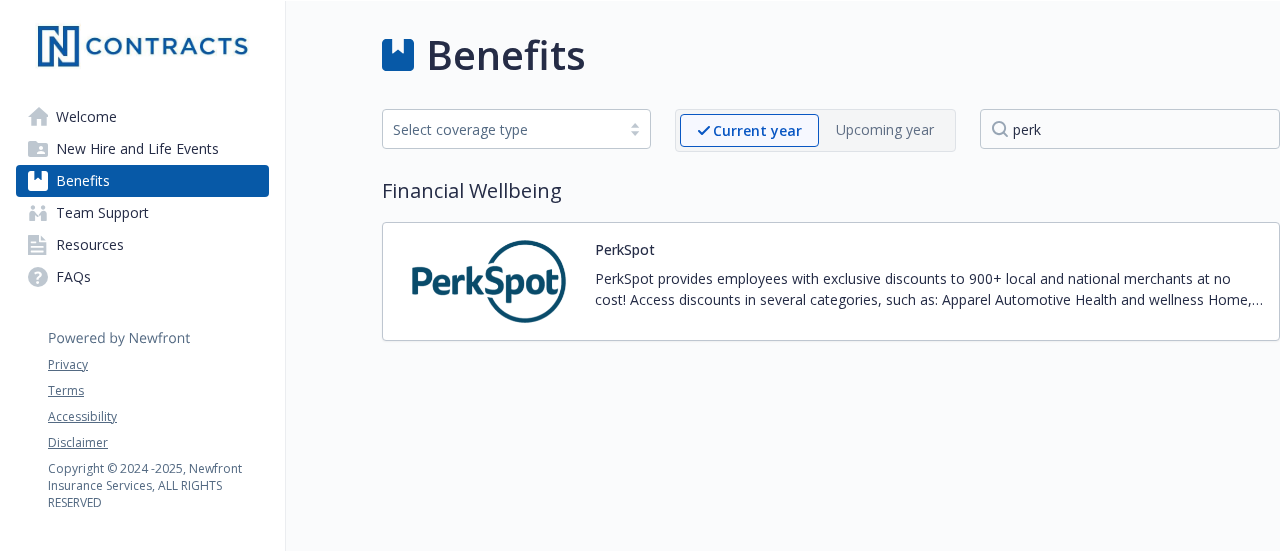 click on "PerkSpot" at bounding box center [625, 249] 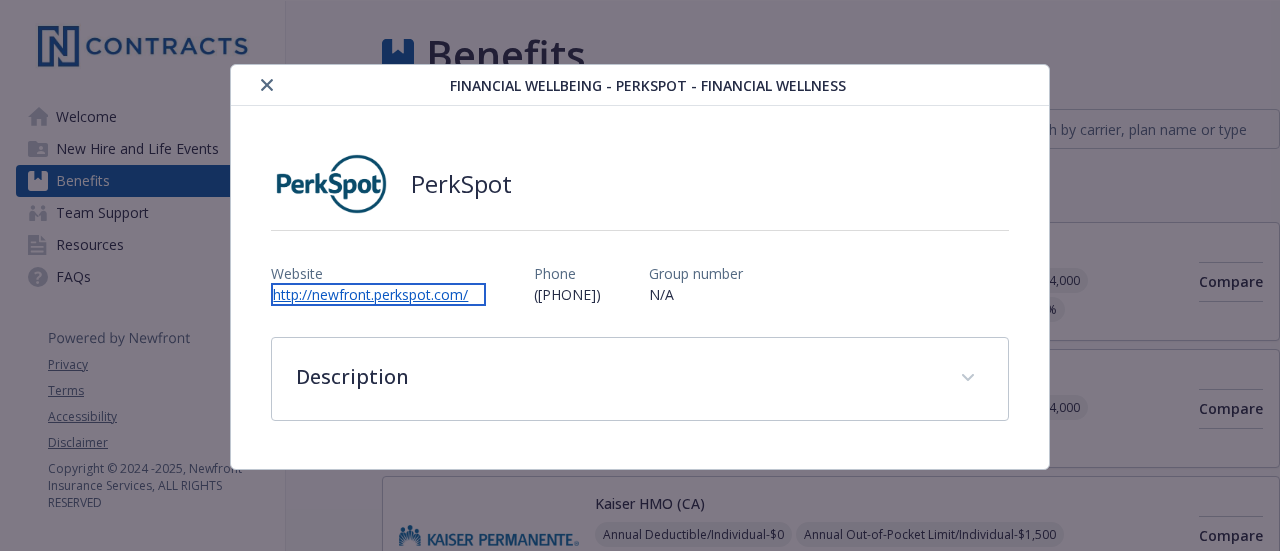 click on "http://newfront.perkspot.com/" at bounding box center (378, 294) 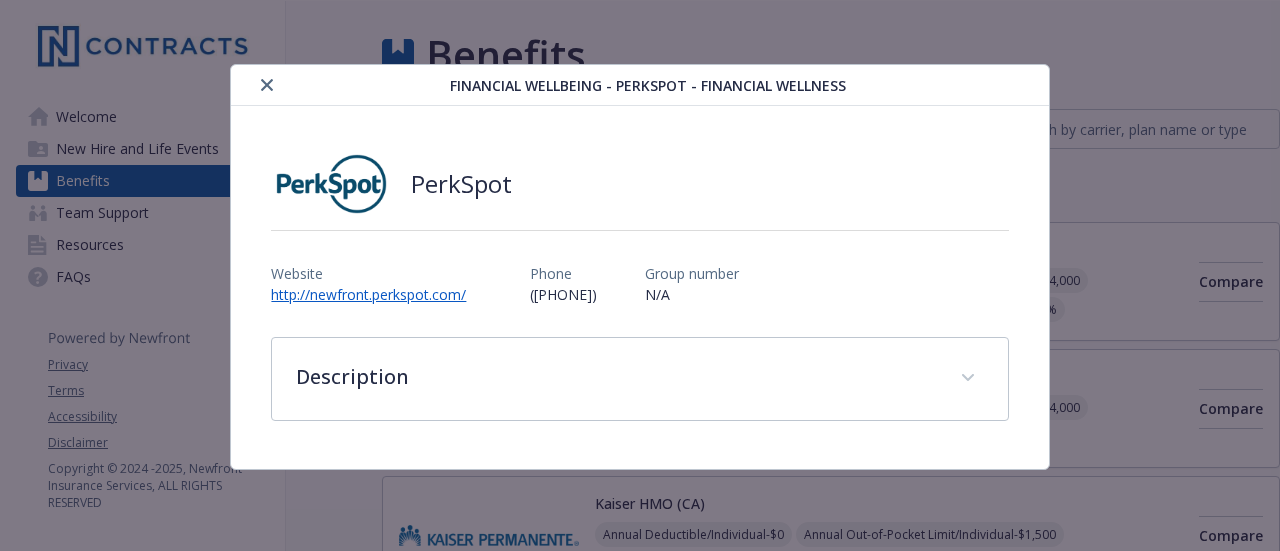 click 